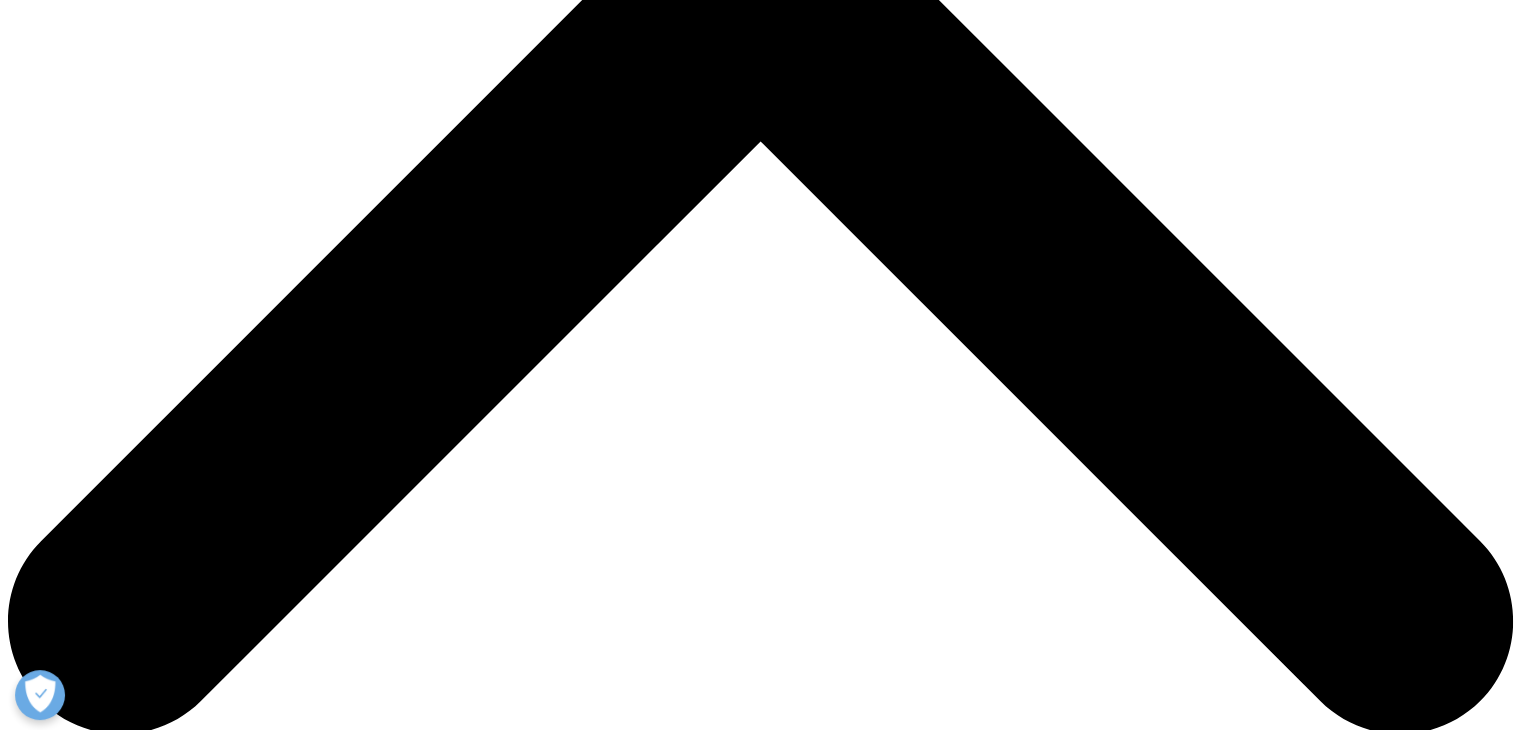 scroll, scrollTop: 800, scrollLeft: 0, axis: vertical 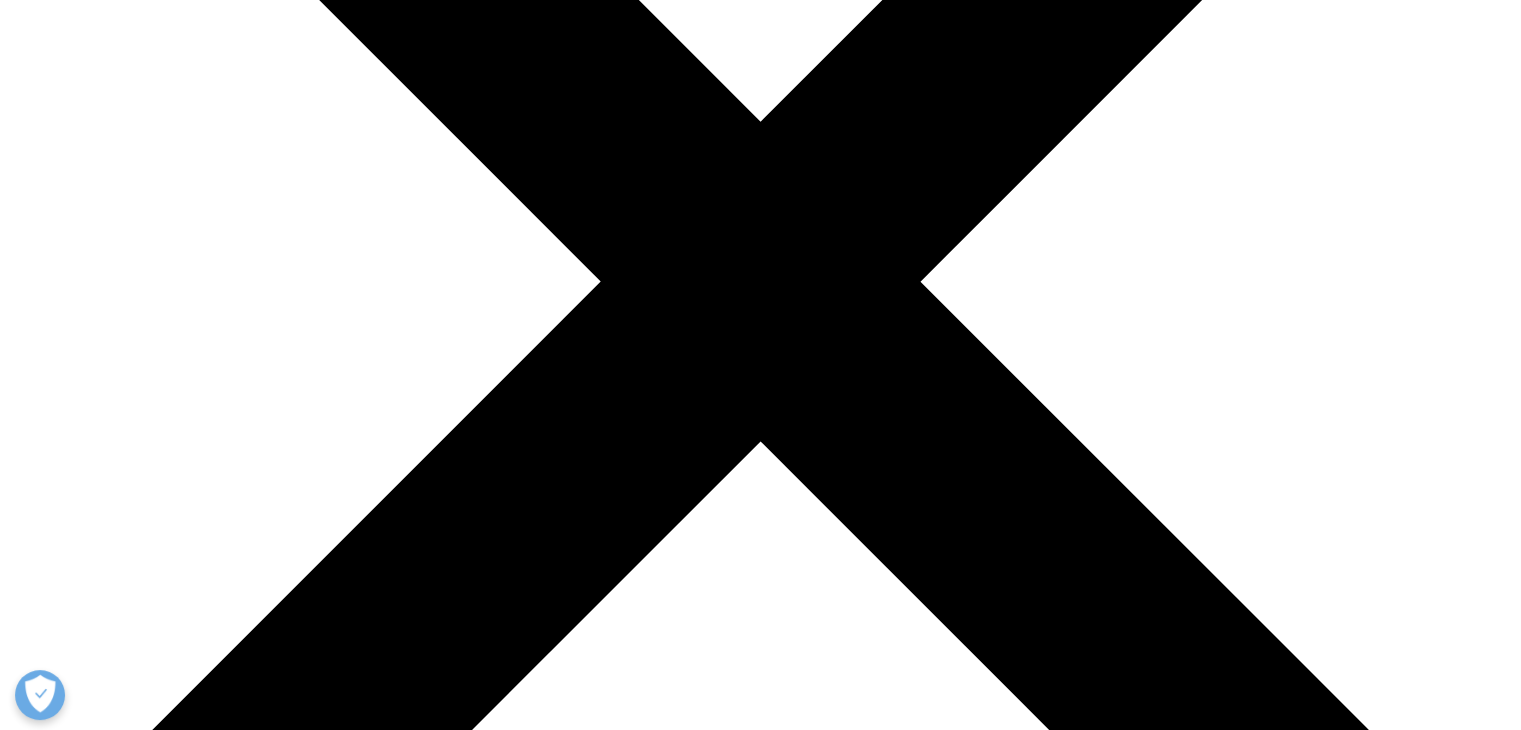 click on "North America" at bounding box center [96, 24502] 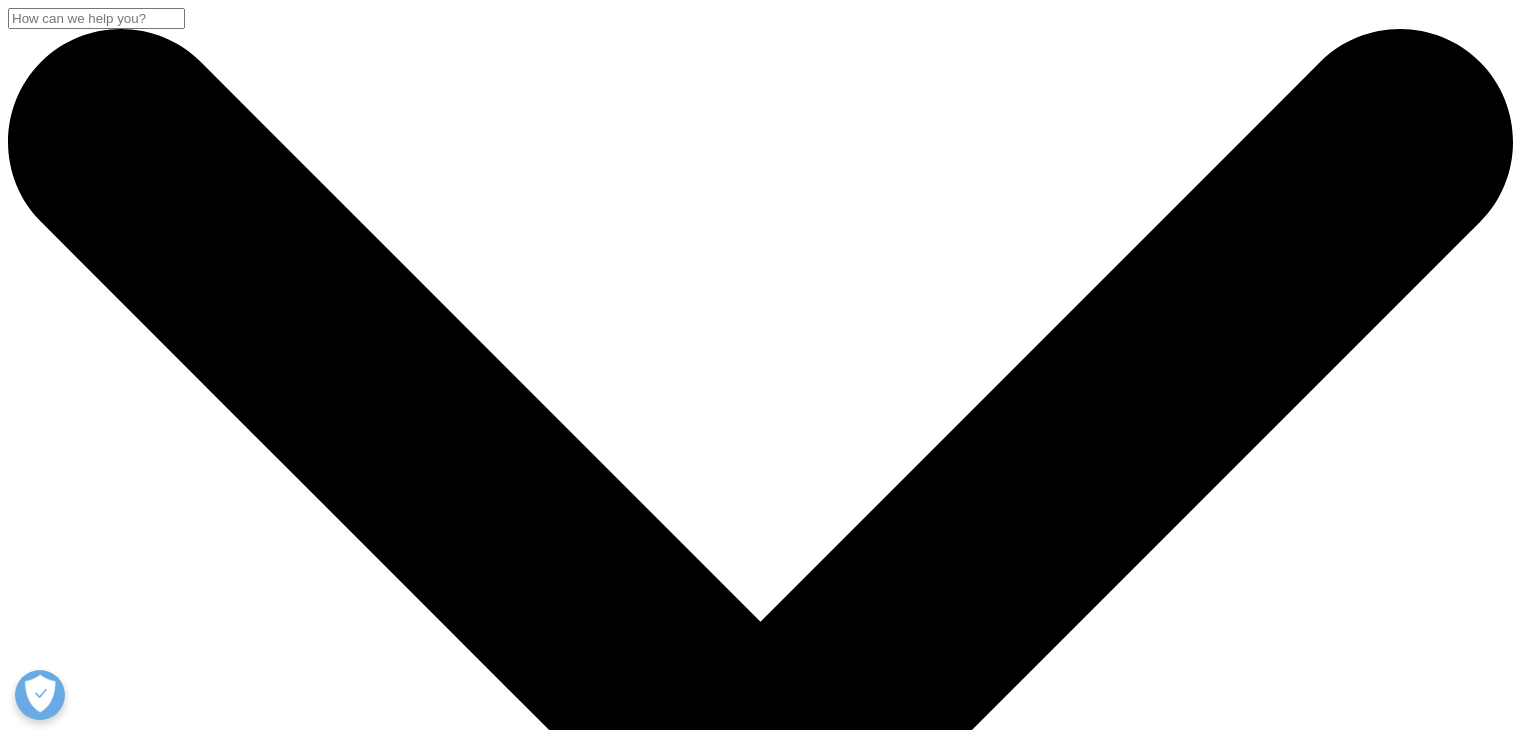 scroll, scrollTop: 500, scrollLeft: 0, axis: vertical 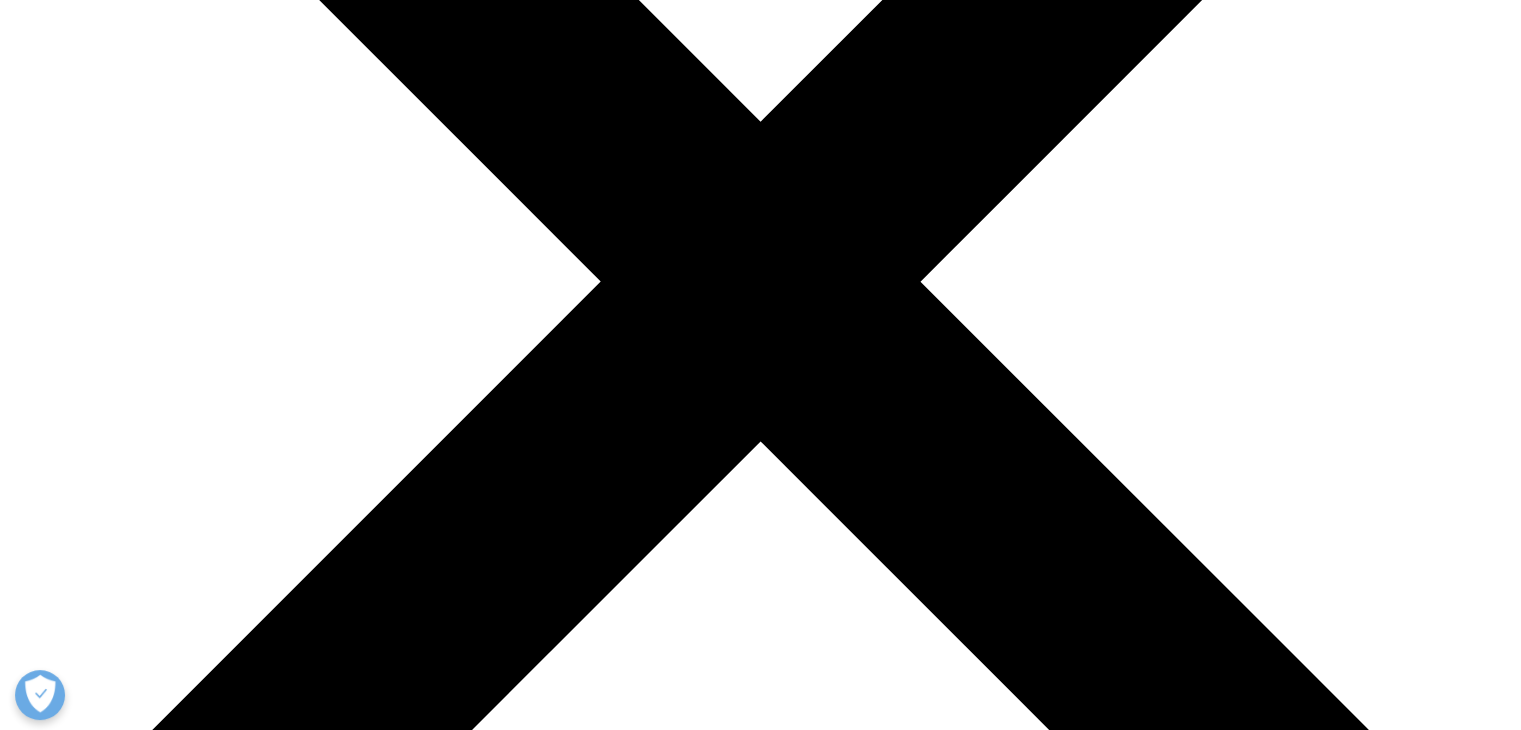 click on "North America" at bounding box center (96, 24502) 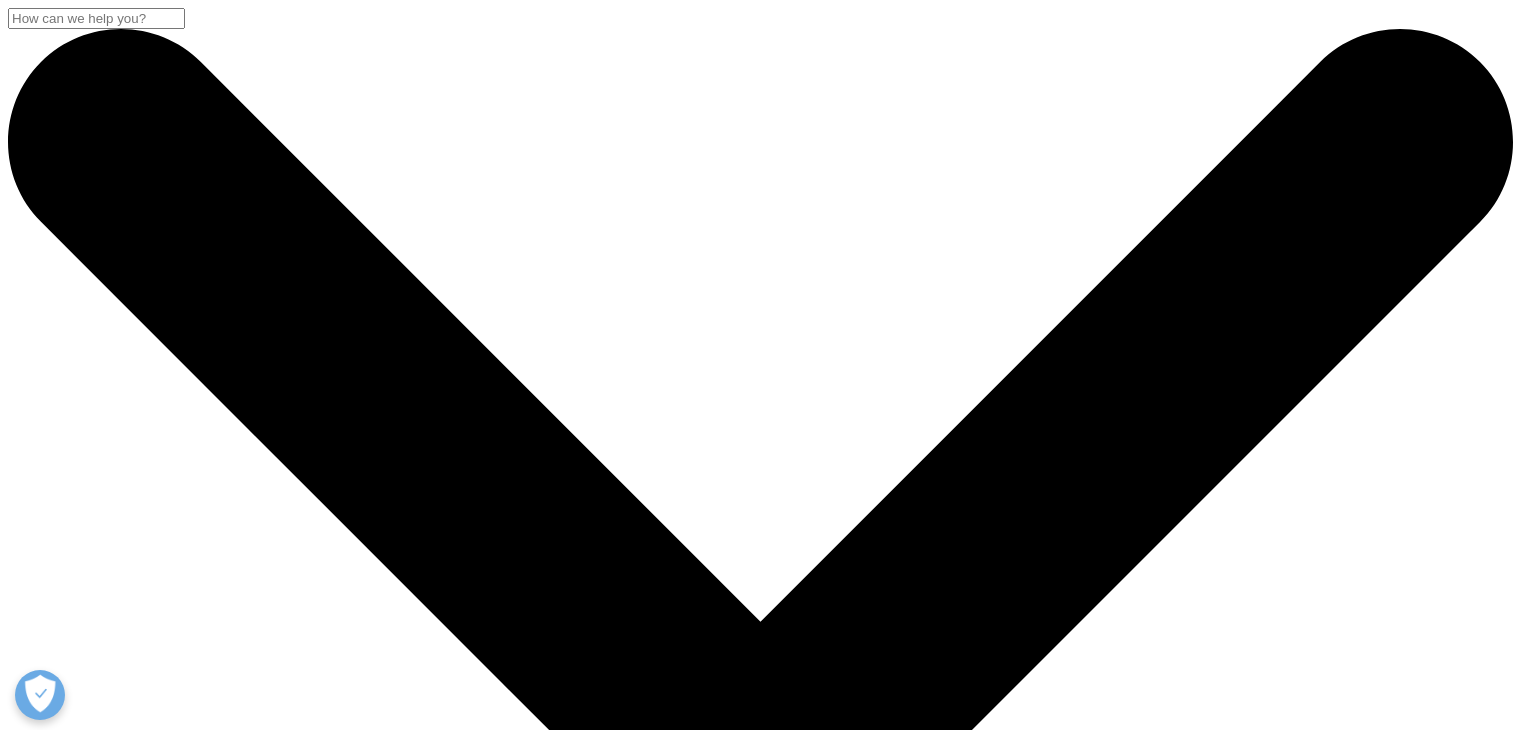 scroll, scrollTop: 0, scrollLeft: 0, axis: both 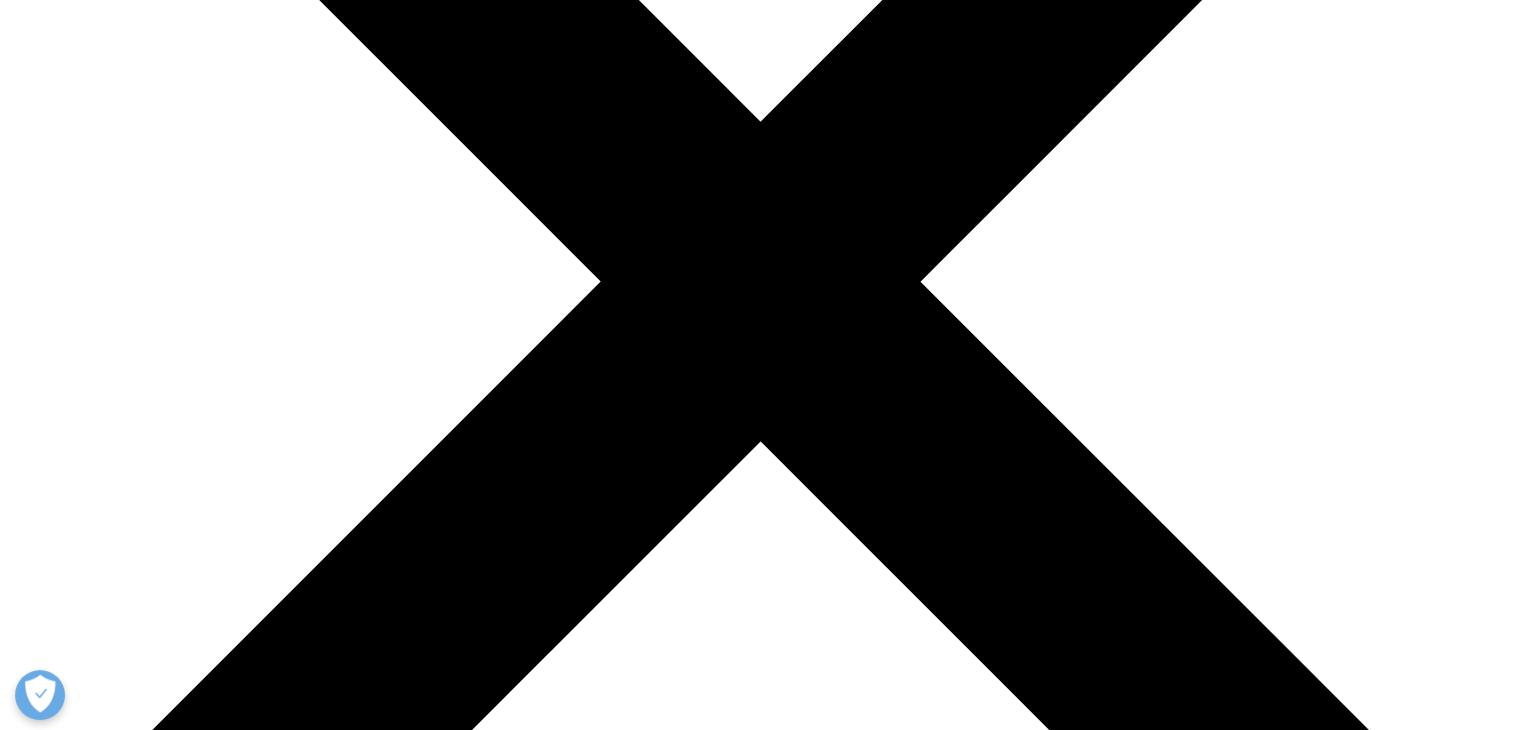 click on "North America" at bounding box center [96, 24038] 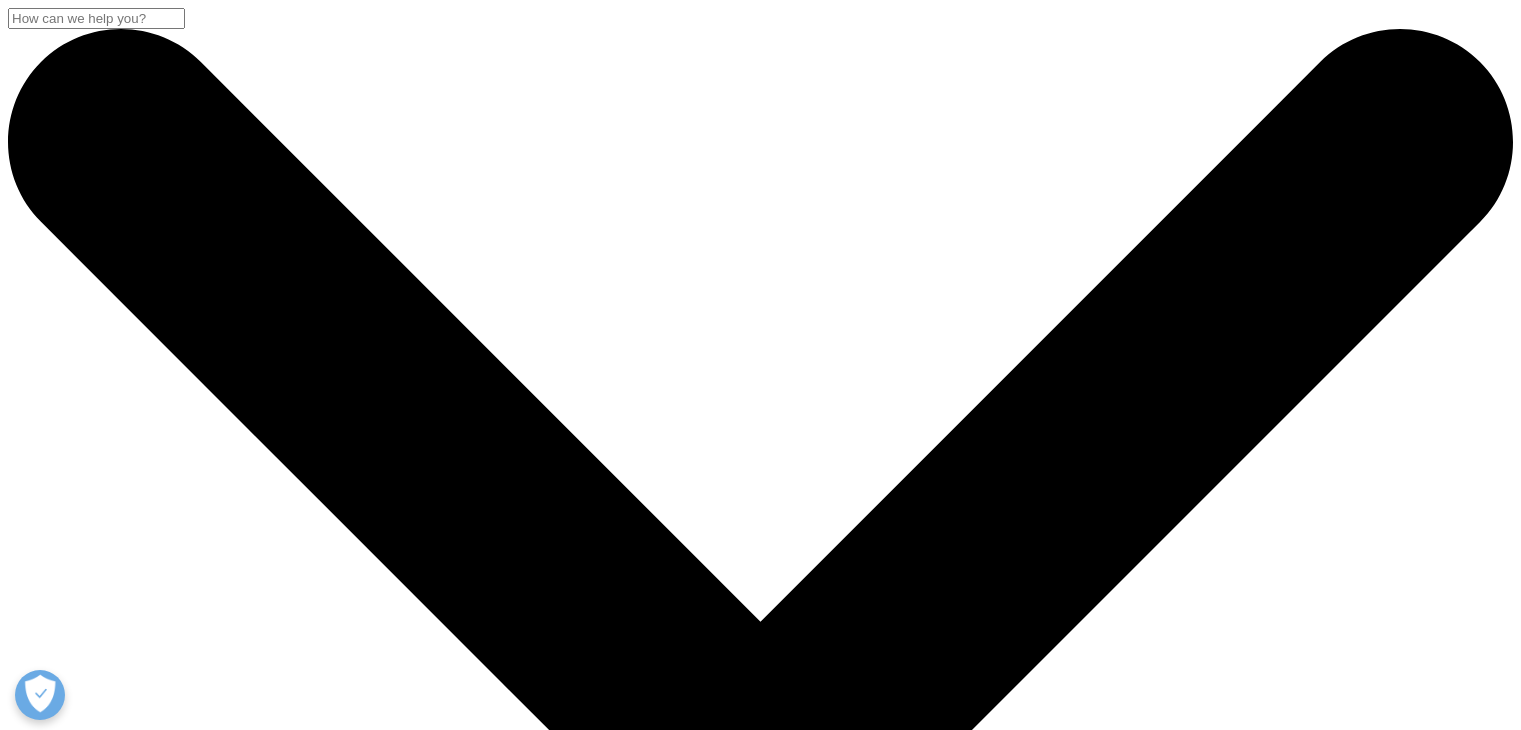 scroll, scrollTop: 0, scrollLeft: 0, axis: both 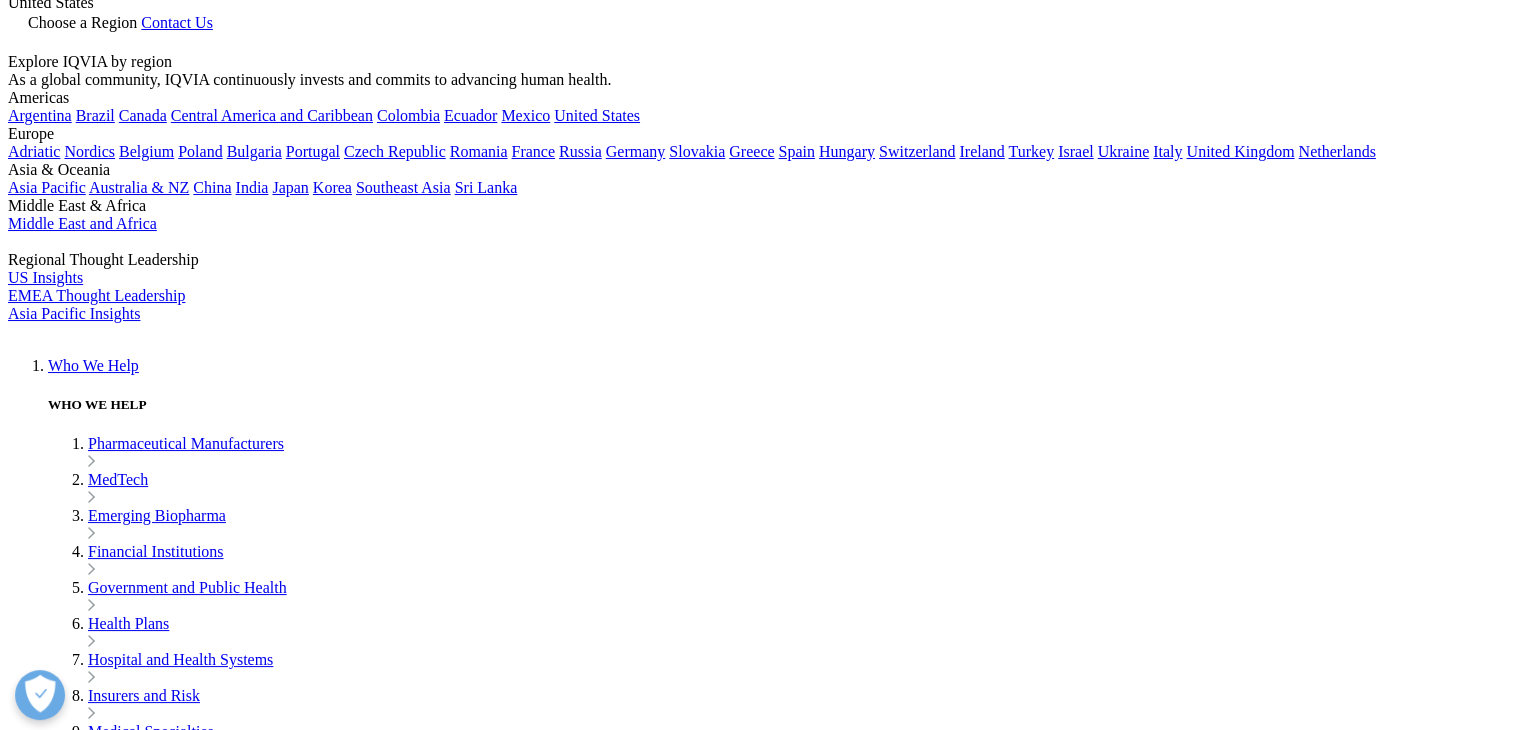 click on "Contact Us" at bounding box center (84, 9643) 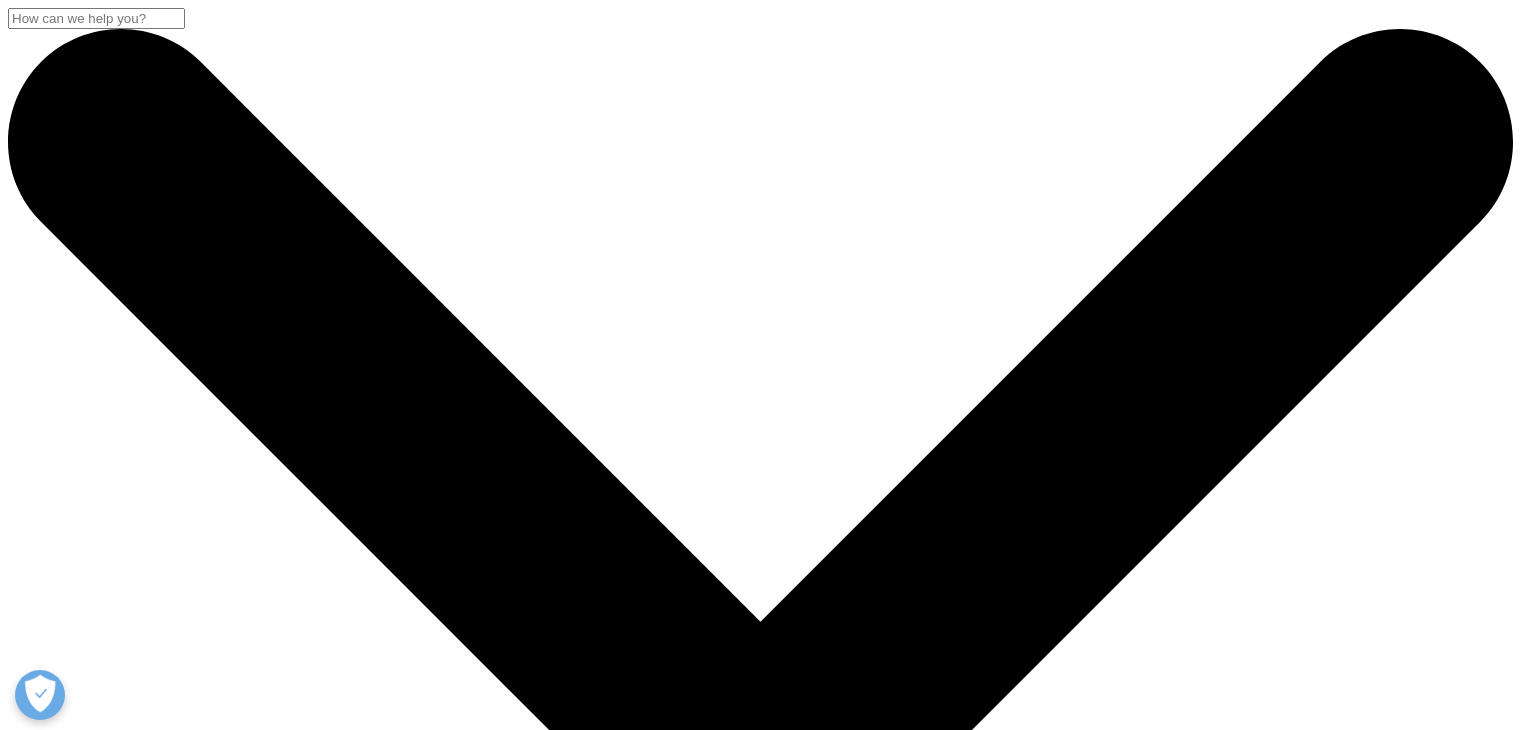 scroll, scrollTop: 0, scrollLeft: 0, axis: both 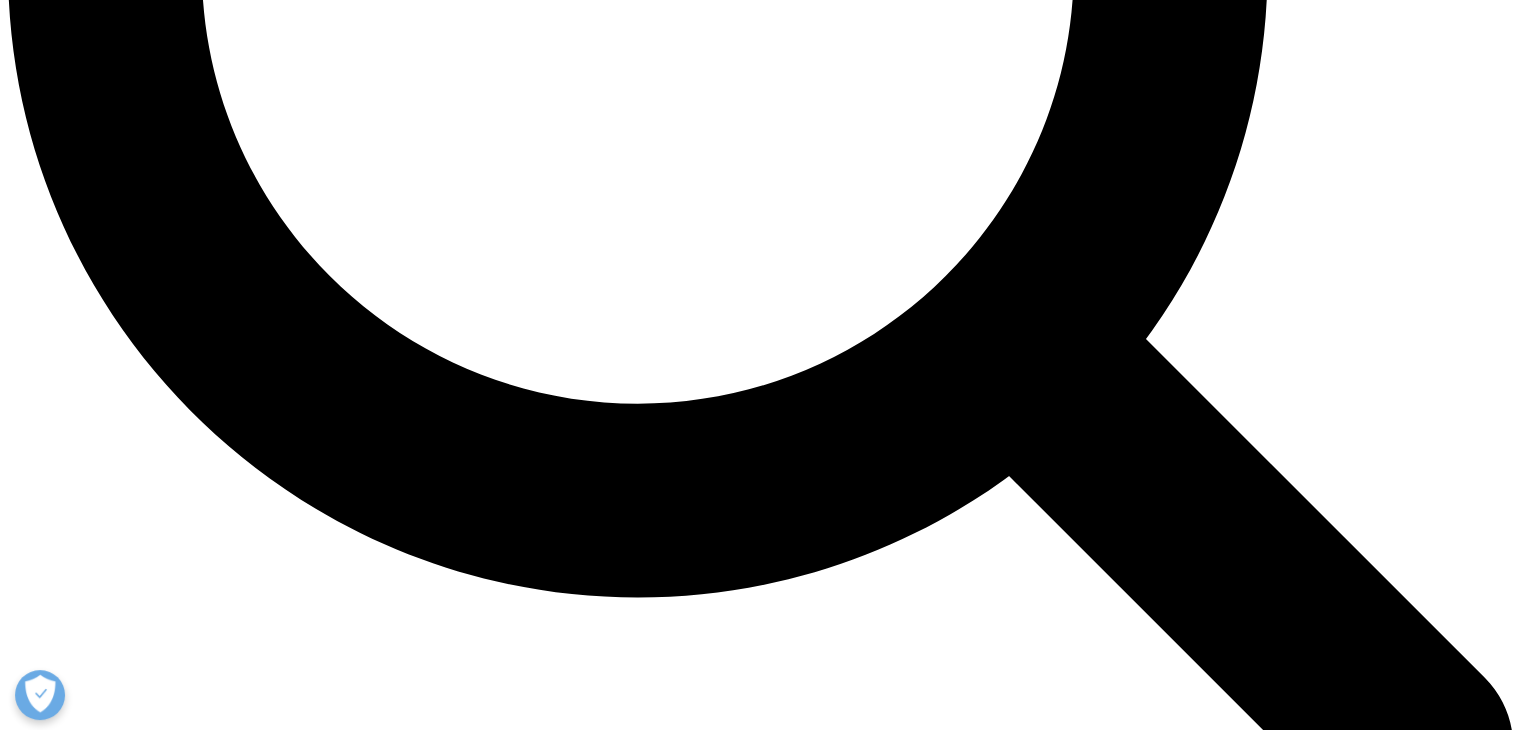 drag, startPoint x: 304, startPoint y: 346, endPoint x: 191, endPoint y: 345, distance: 113.004425 